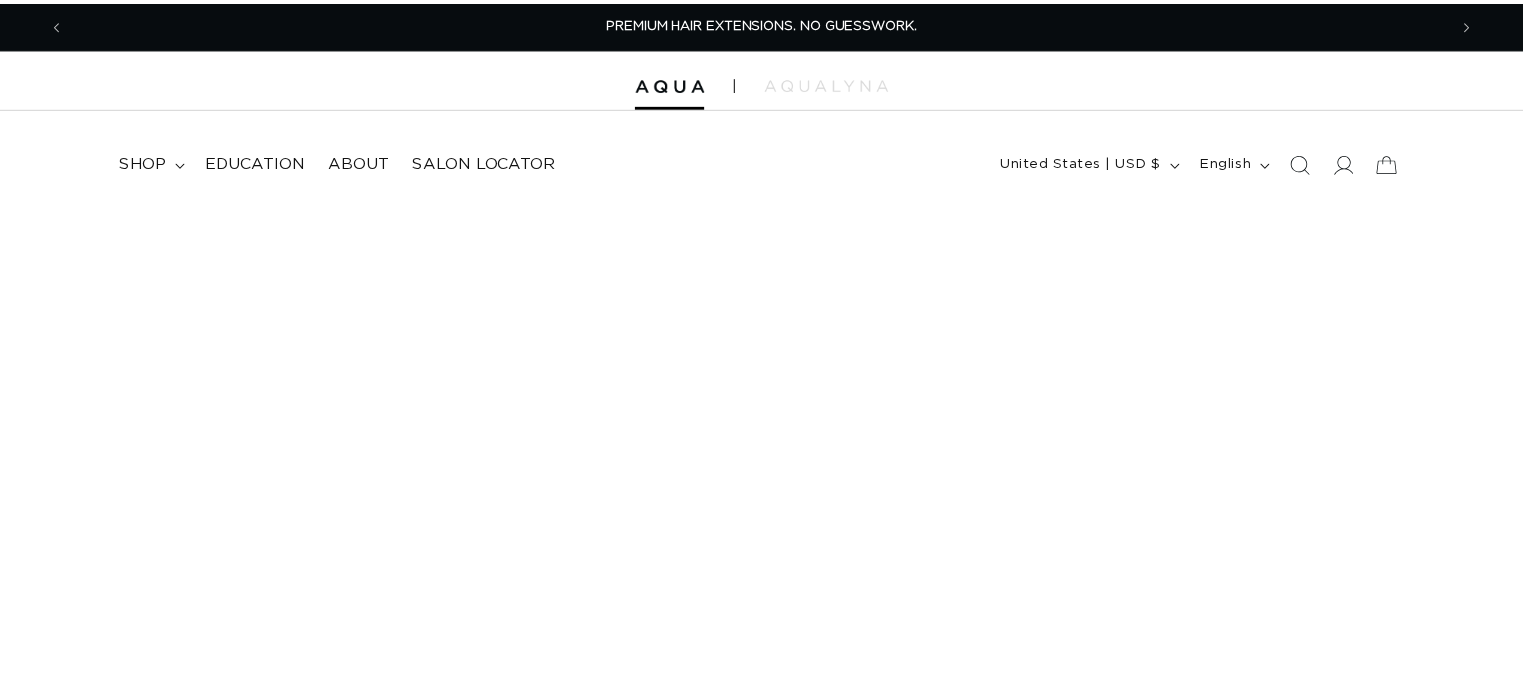 scroll, scrollTop: 0, scrollLeft: 0, axis: both 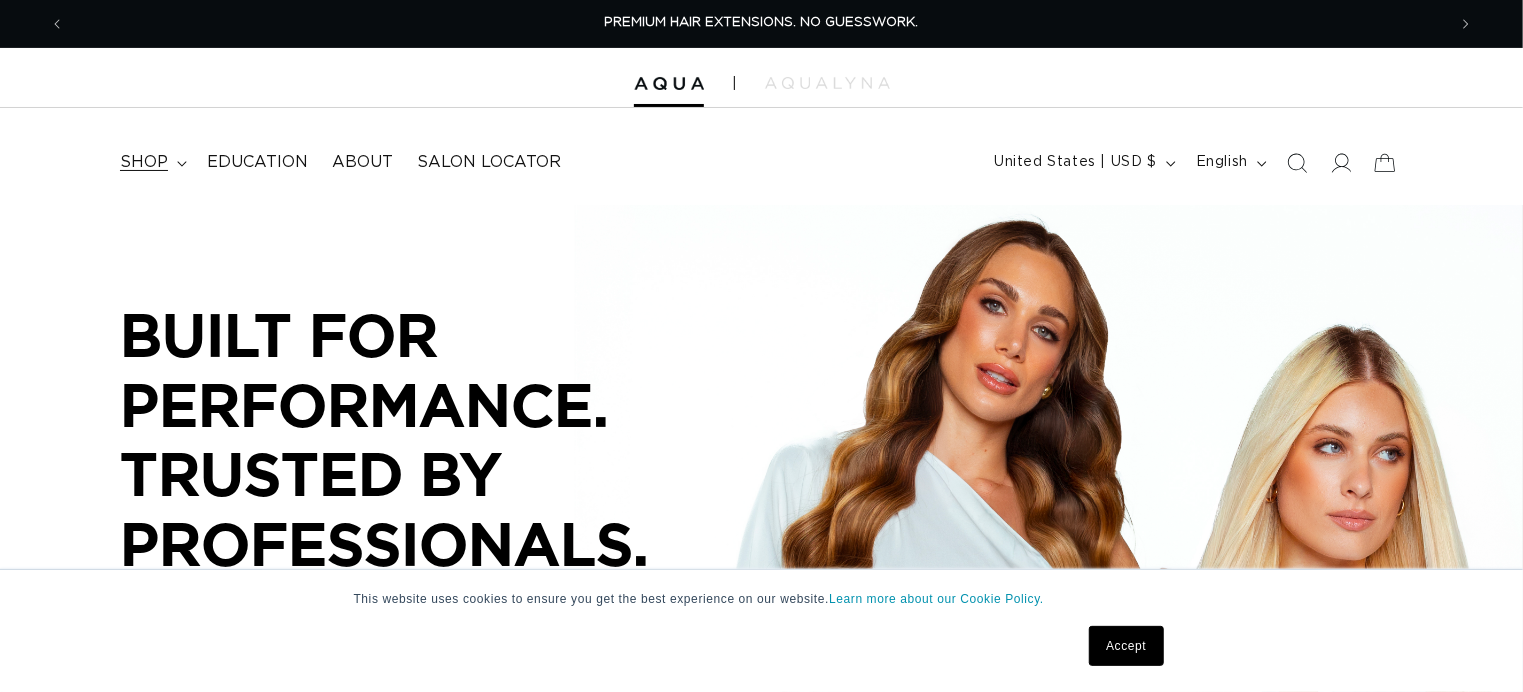 click on "shop" at bounding box center [144, 162] 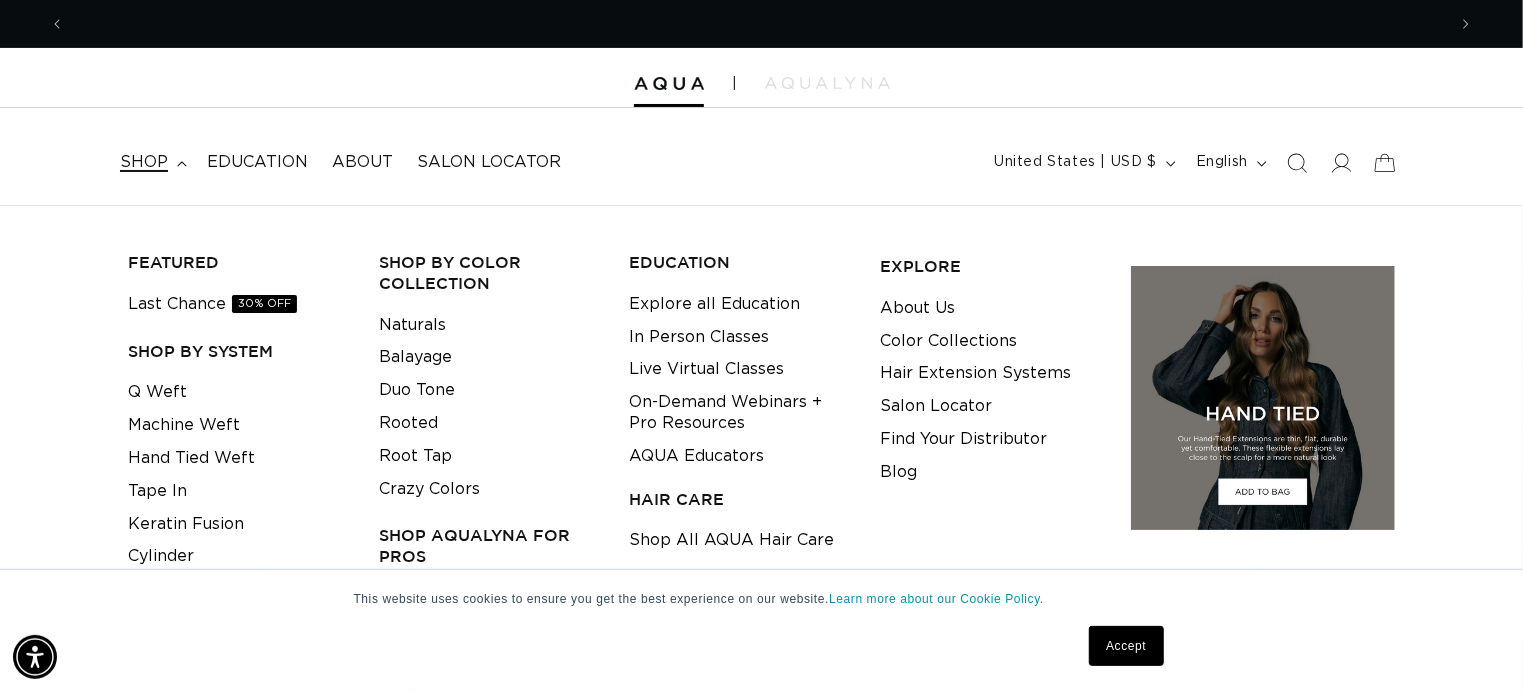 scroll, scrollTop: 0, scrollLeft: 2762, axis: horizontal 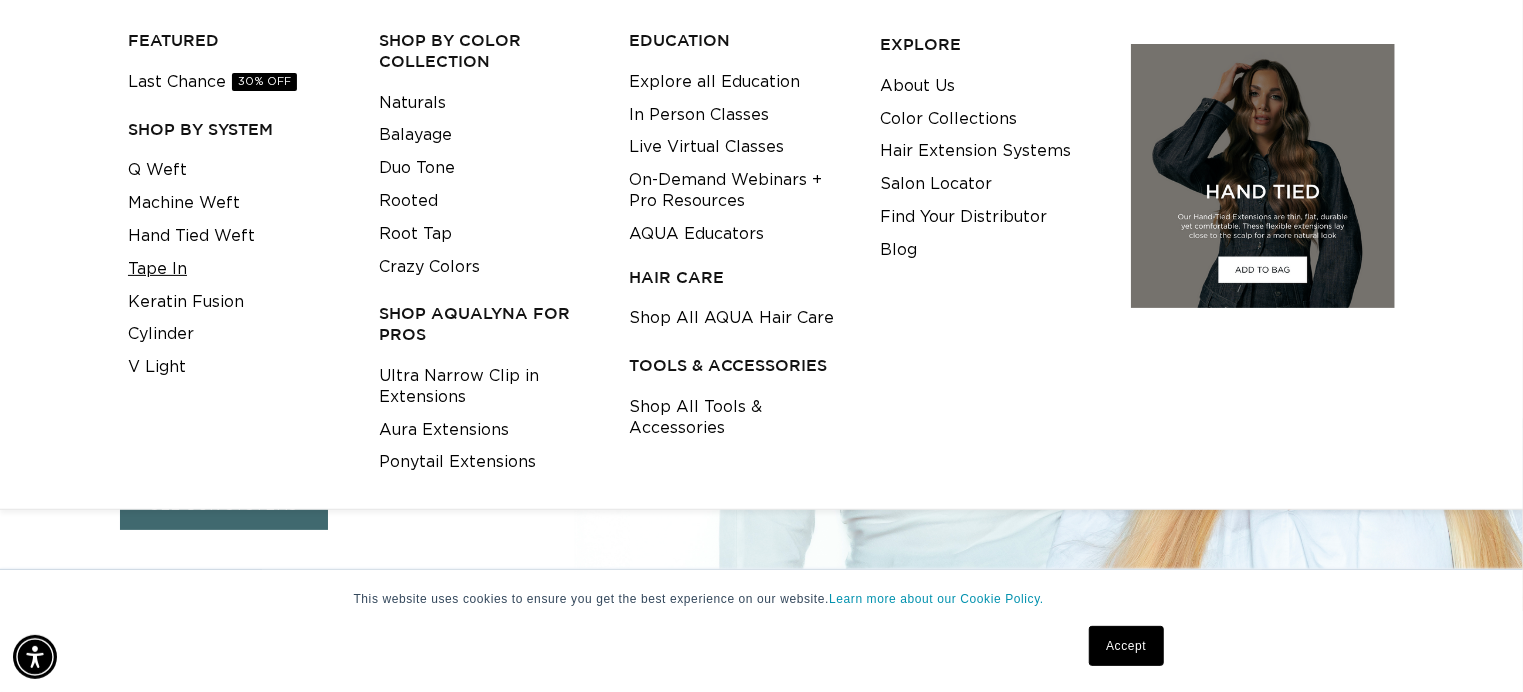 click on "Tape In" at bounding box center [157, 269] 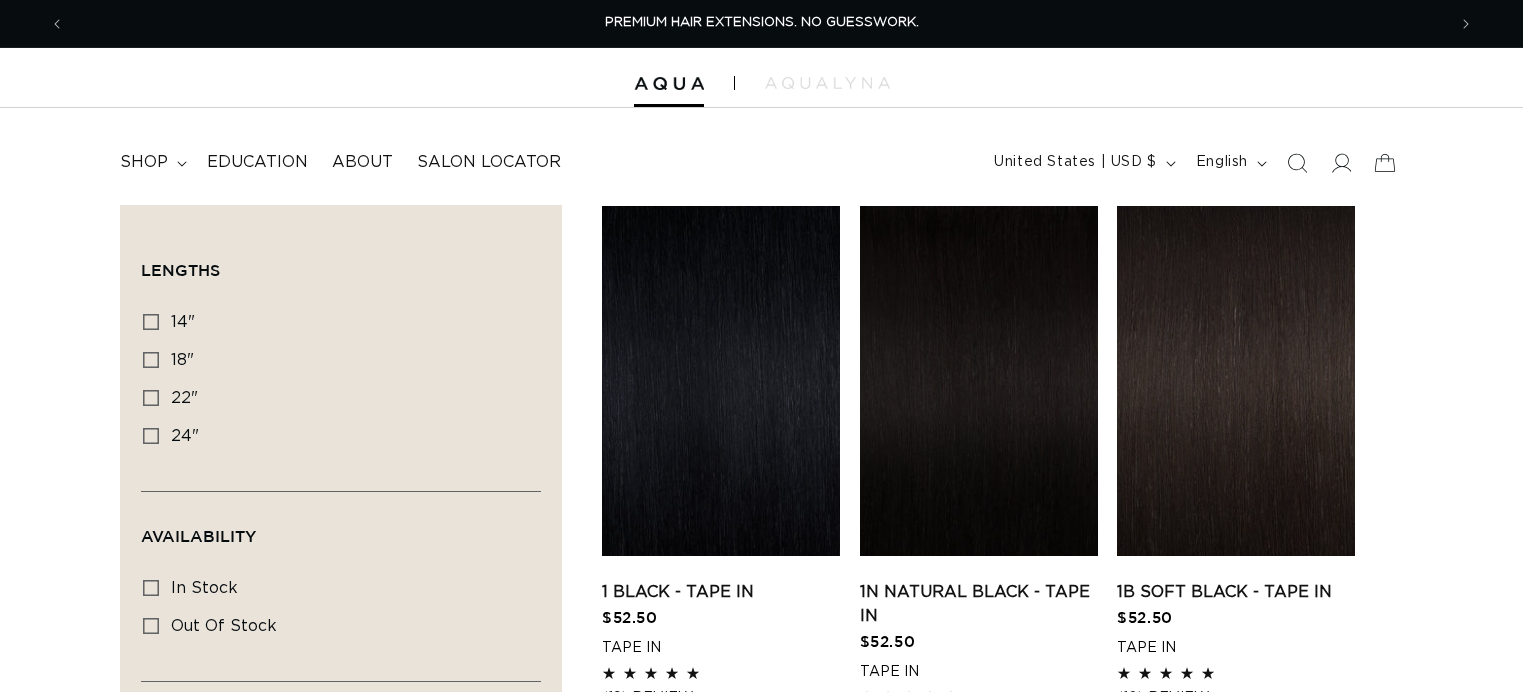 scroll, scrollTop: 0, scrollLeft: 0, axis: both 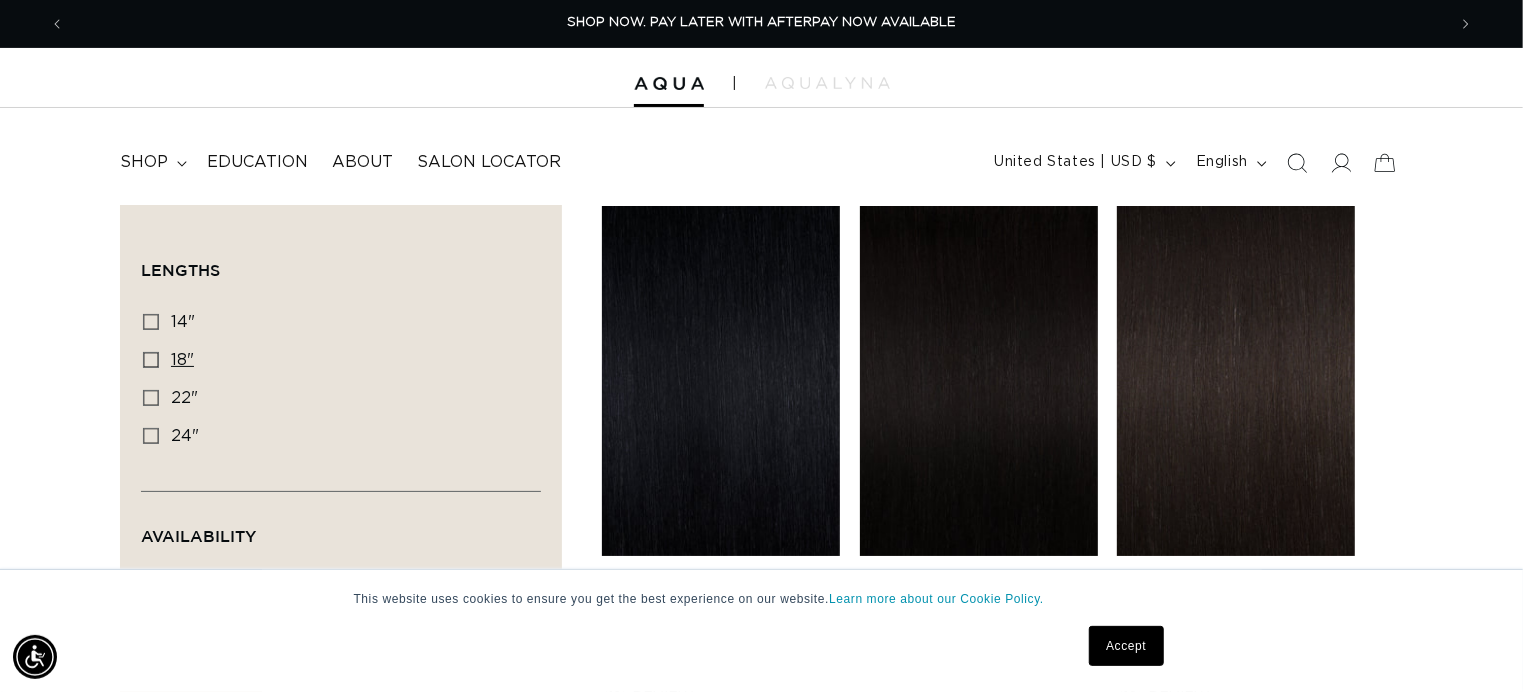 click 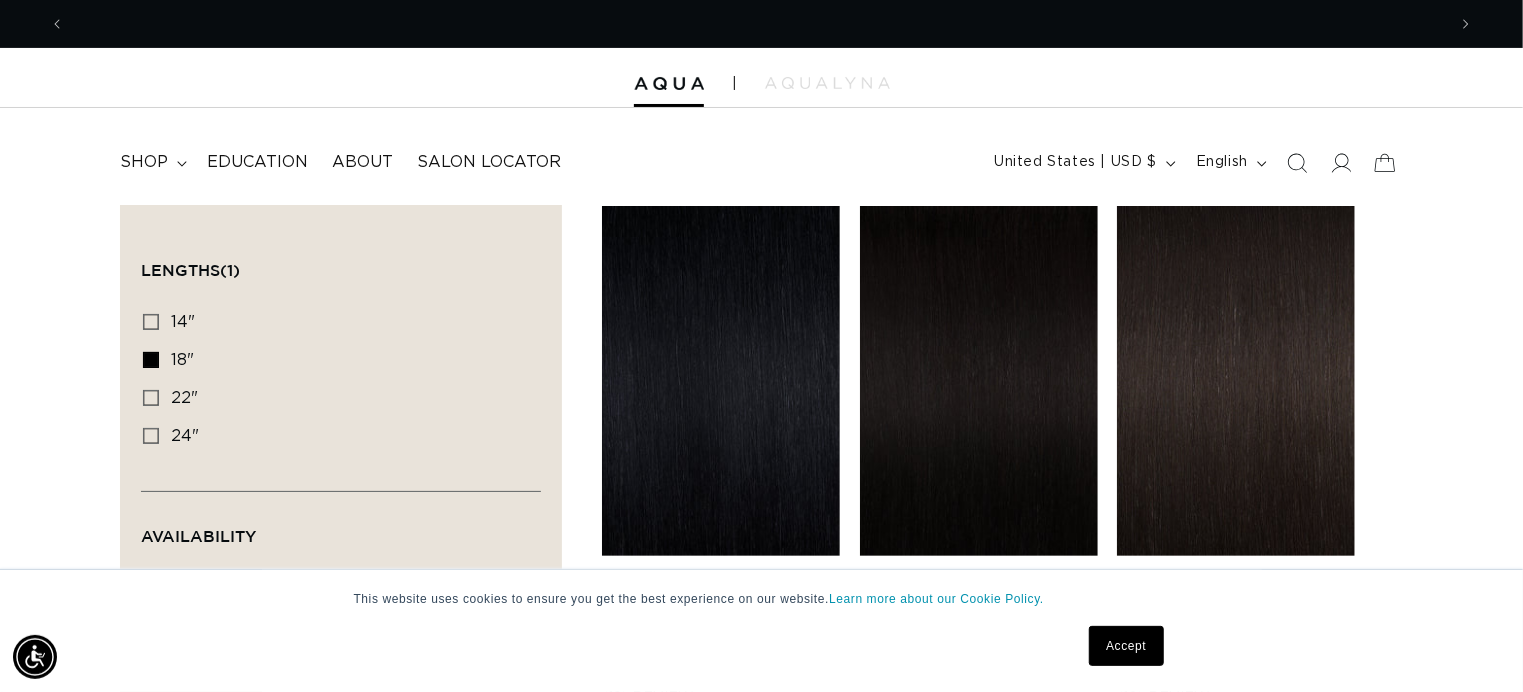 scroll, scrollTop: 0, scrollLeft: 2762, axis: horizontal 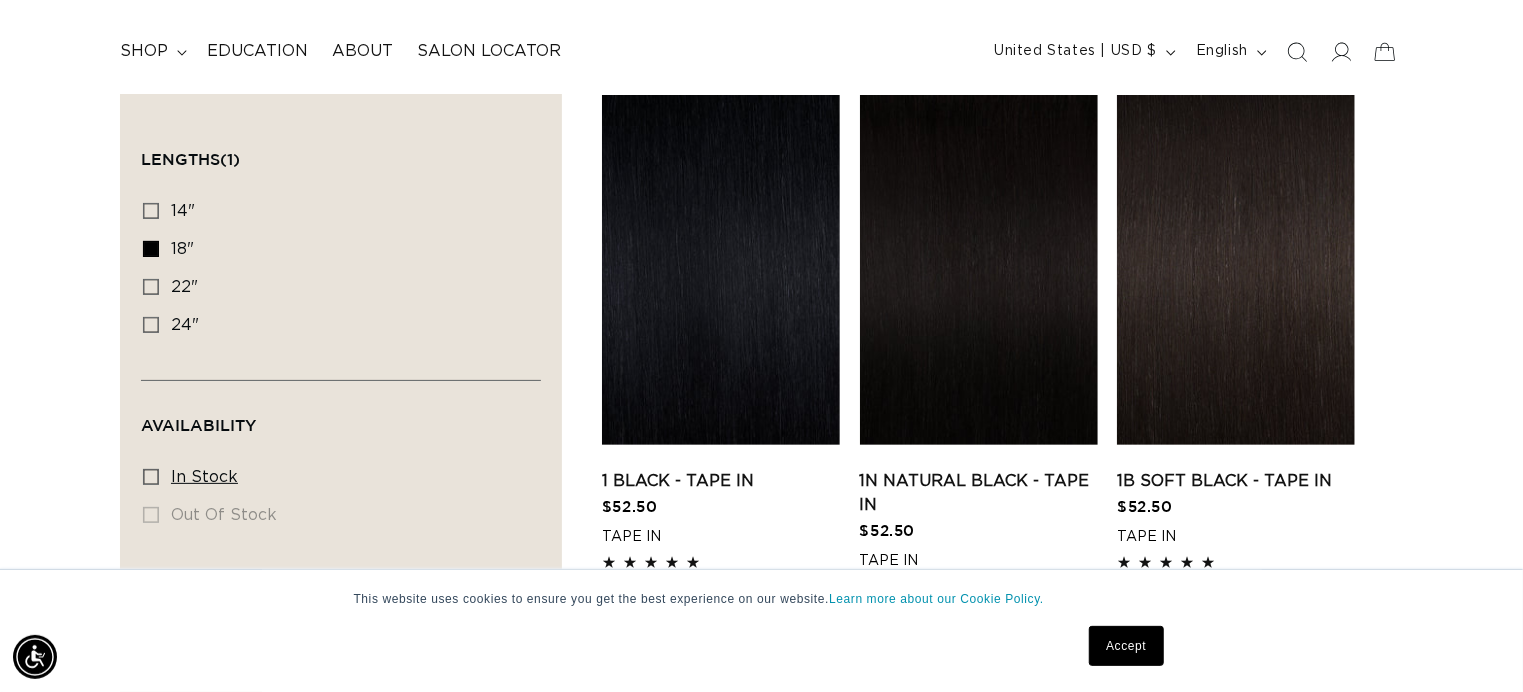 click 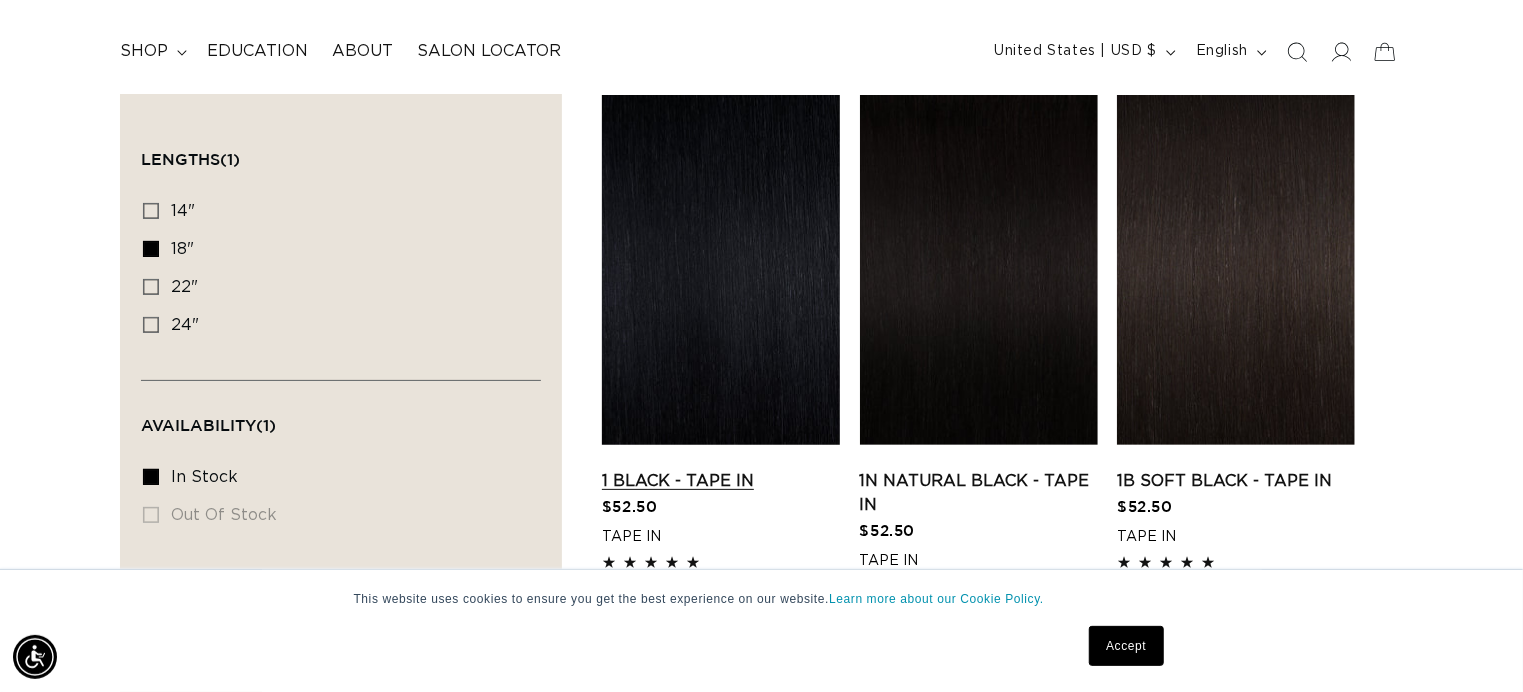 scroll, scrollTop: 185, scrollLeft: 0, axis: vertical 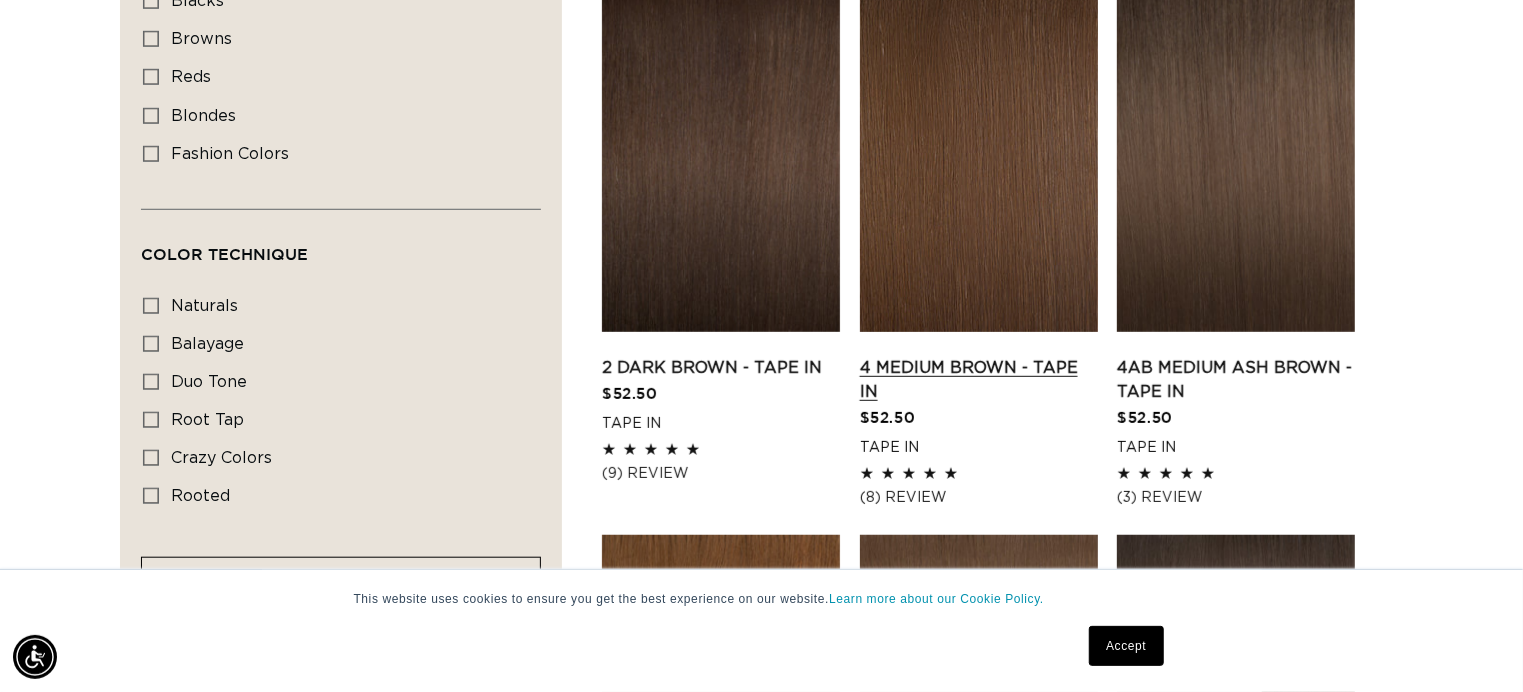 click on "4 Medium Brown - Tape In" at bounding box center (979, 380) 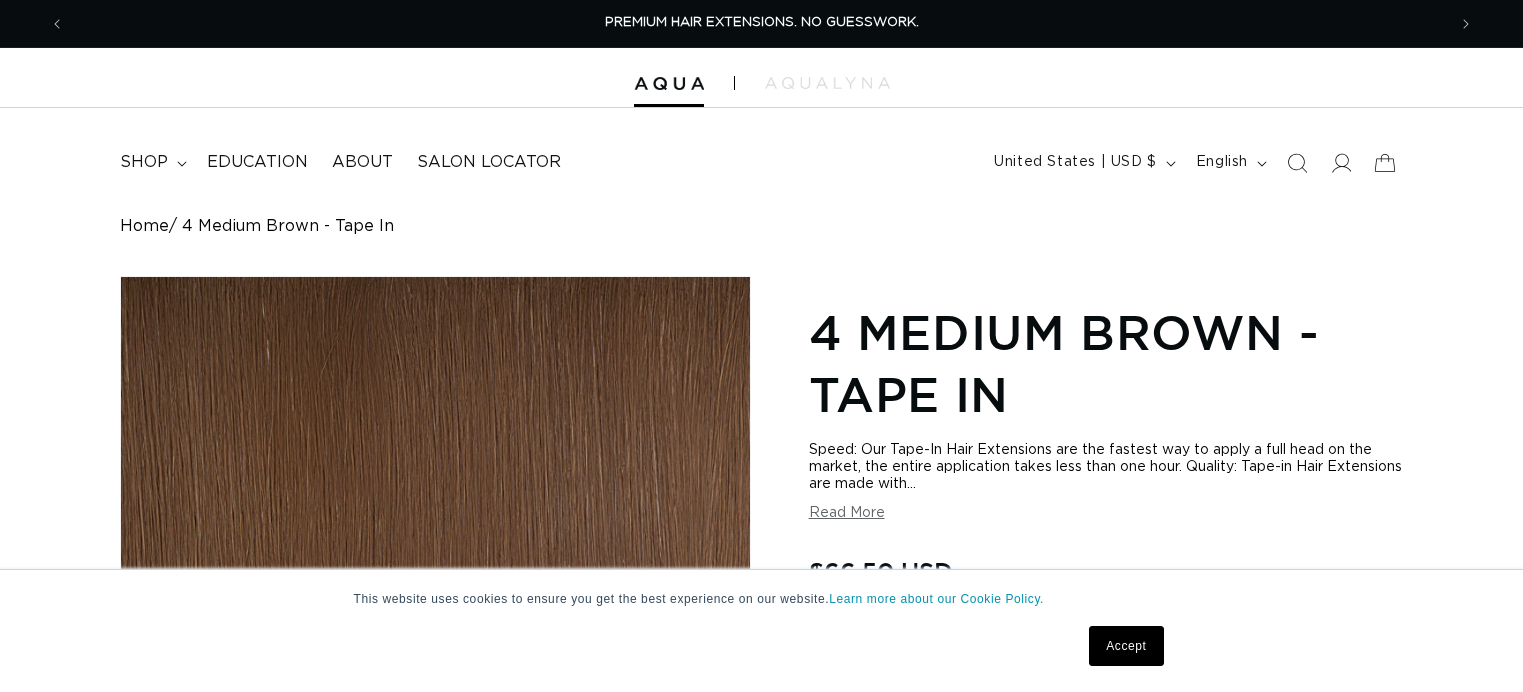 scroll, scrollTop: 0, scrollLeft: 0, axis: both 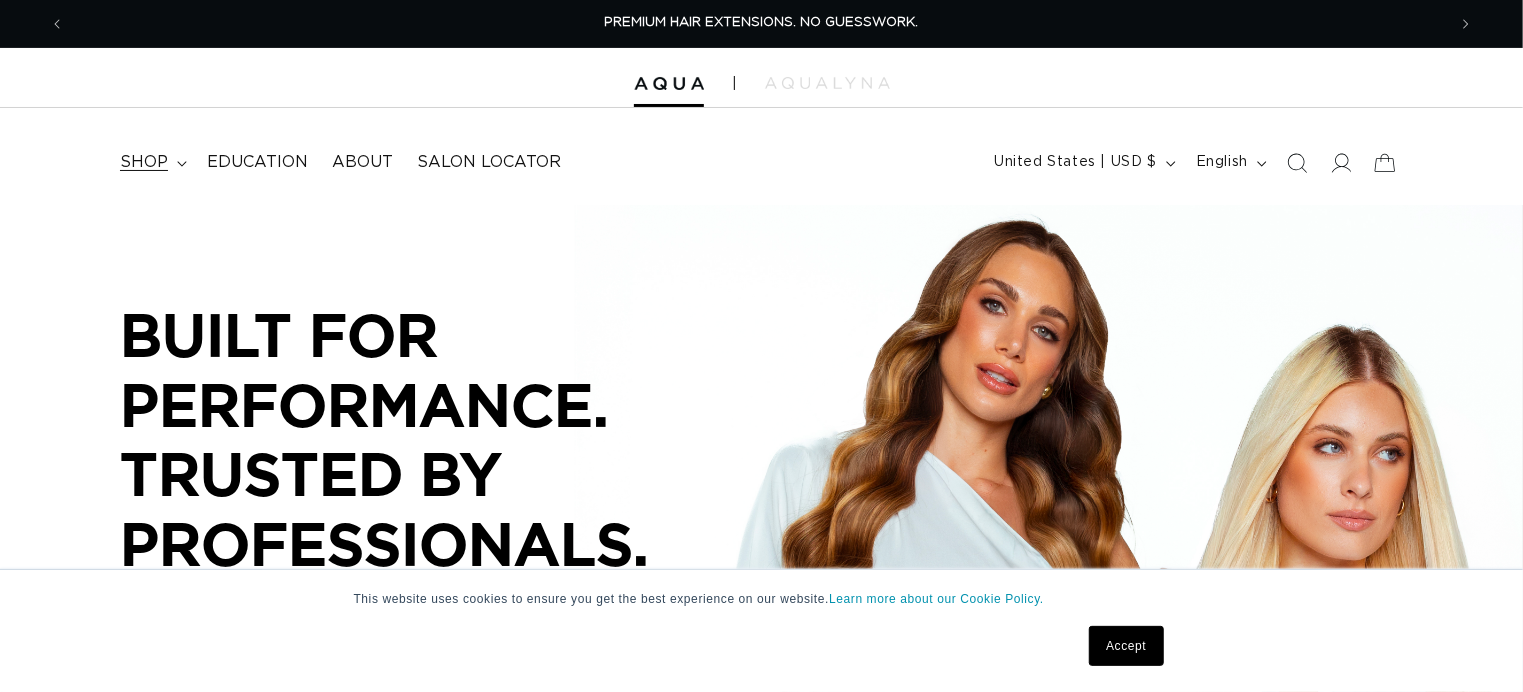 drag, startPoint x: 0, startPoint y: 0, endPoint x: 153, endPoint y: 161, distance: 222.10358 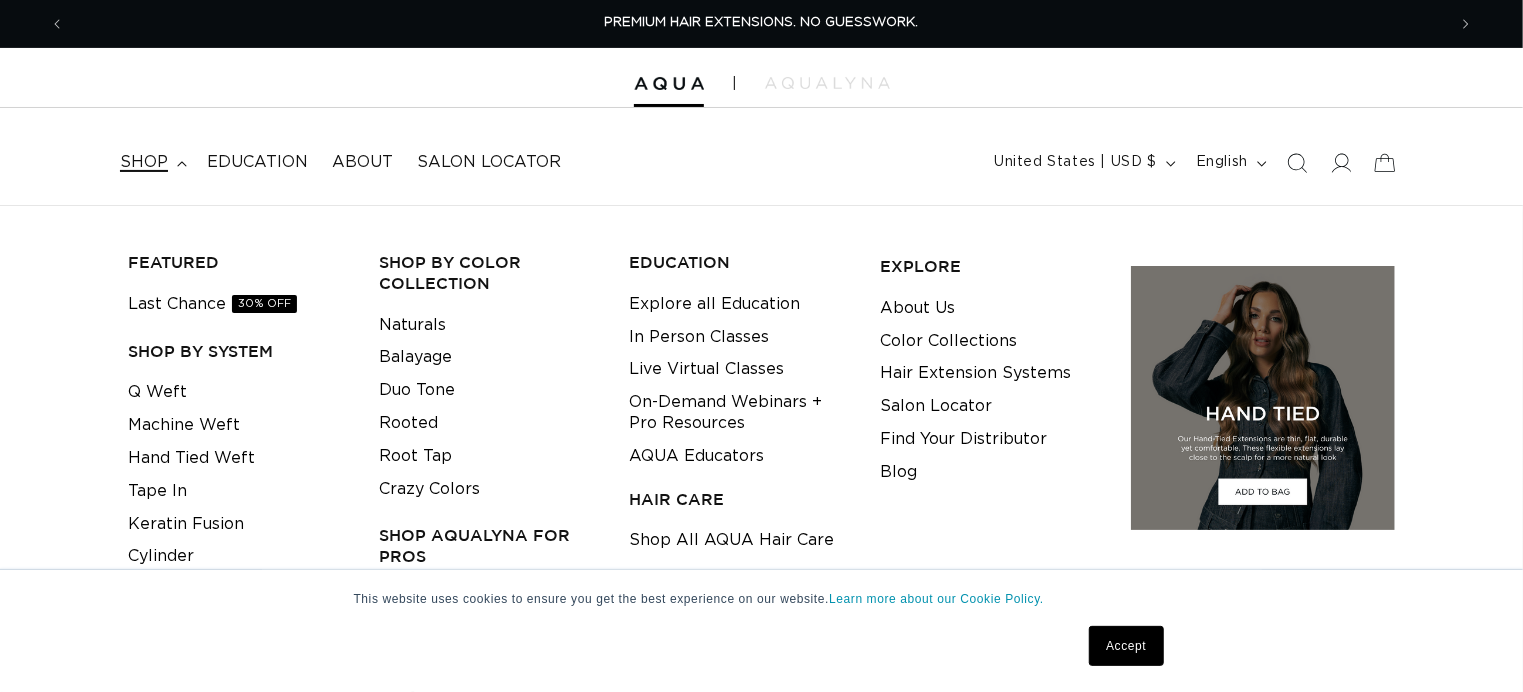 scroll, scrollTop: 0, scrollLeft: 0, axis: both 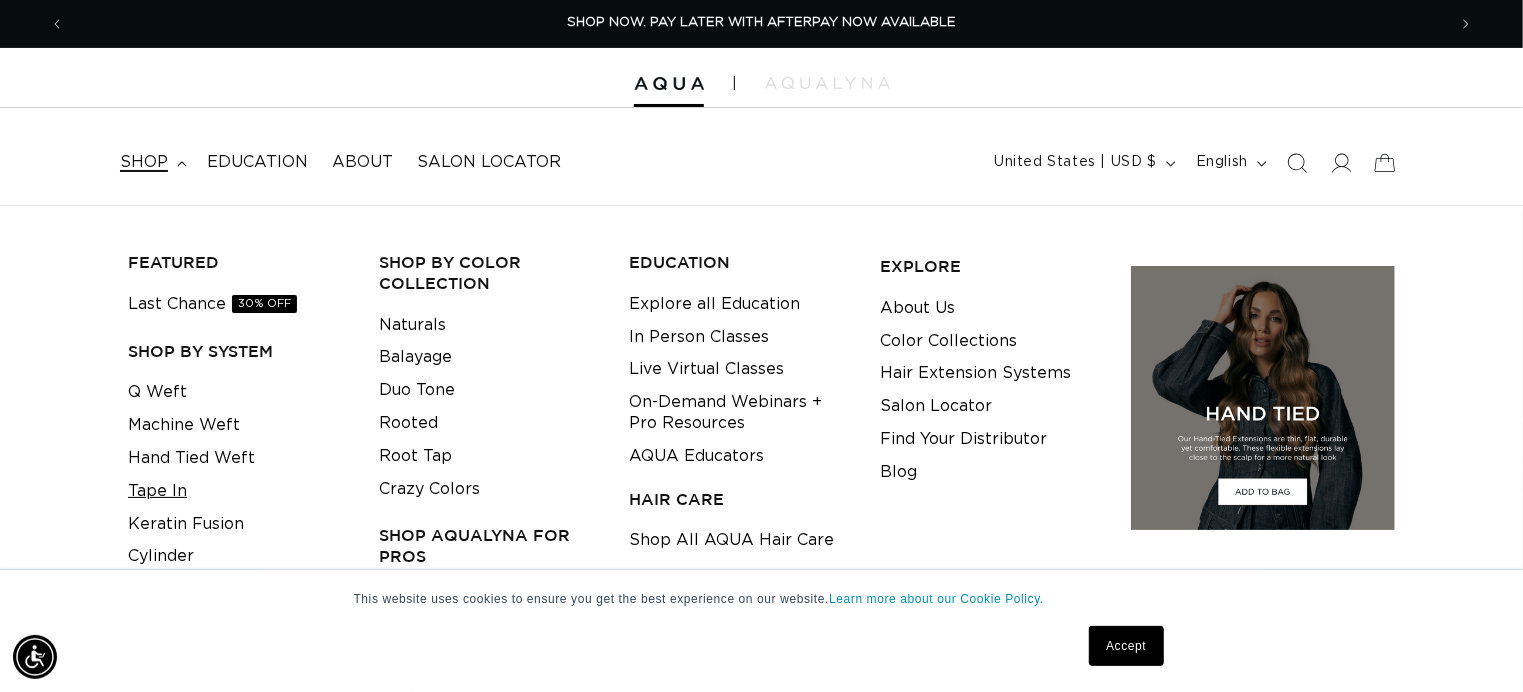 click on "Tape In" at bounding box center [157, 491] 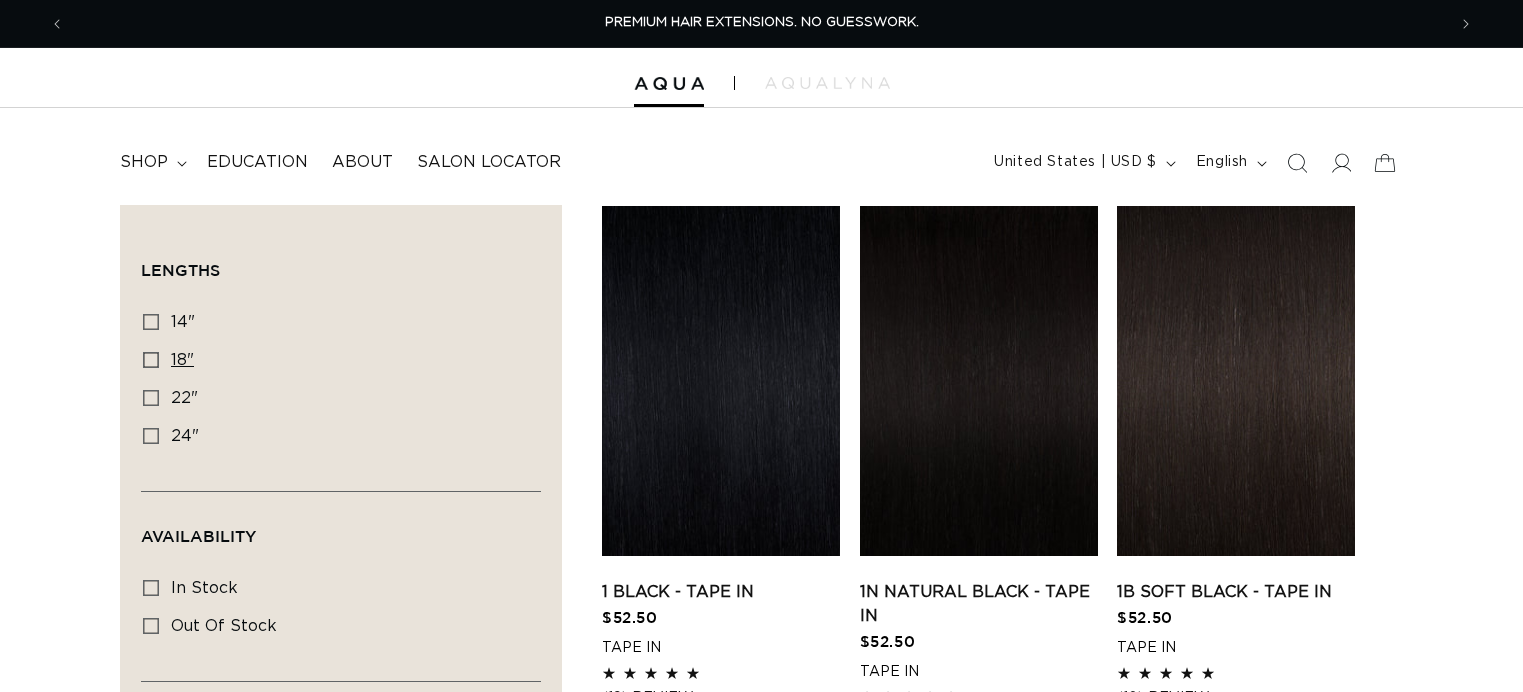 scroll, scrollTop: 0, scrollLeft: 0, axis: both 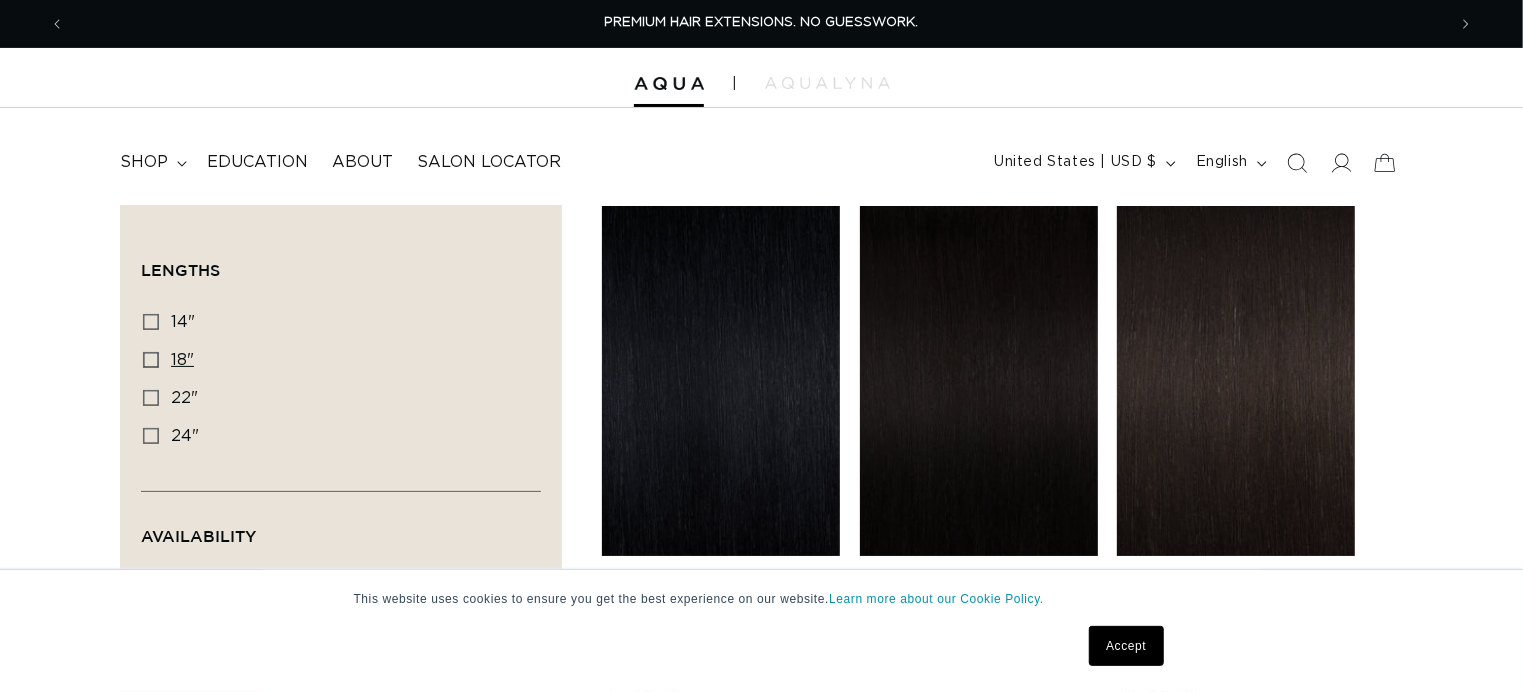 click 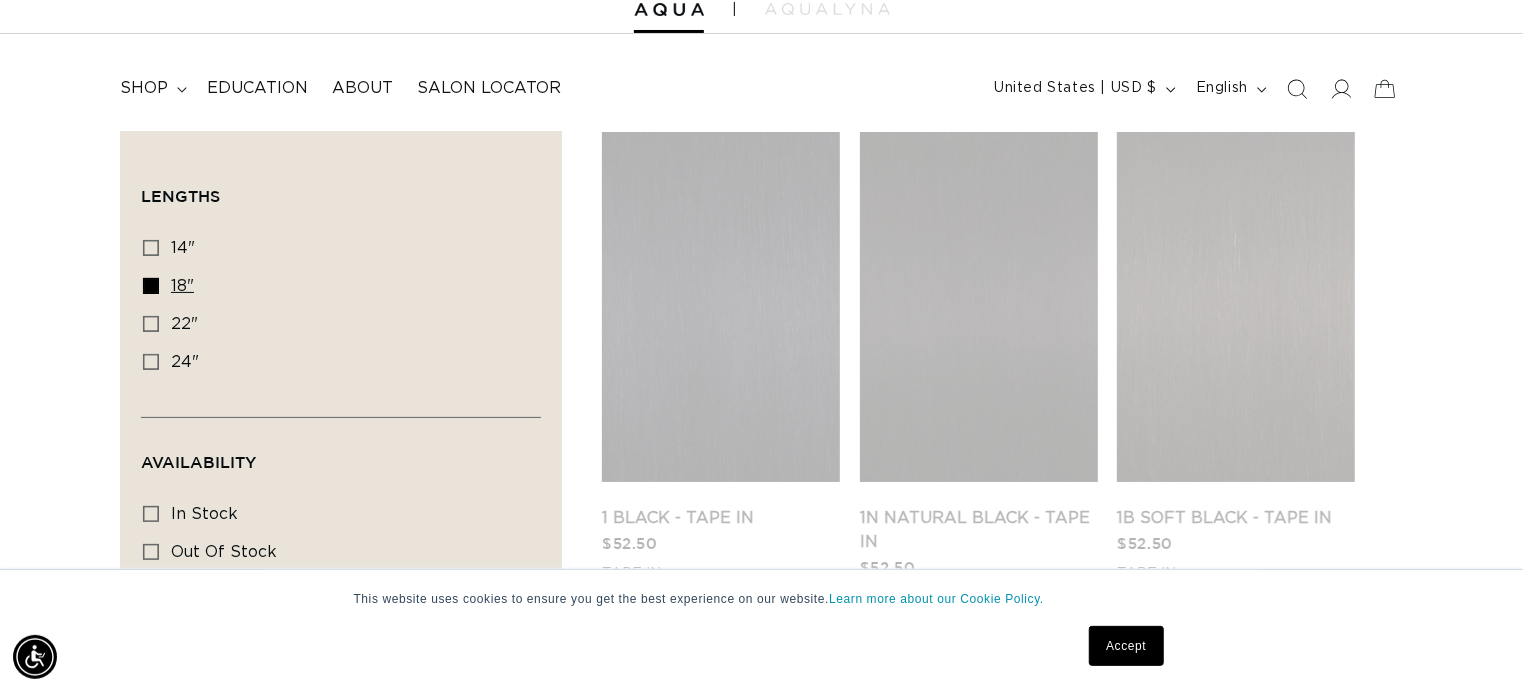 scroll, scrollTop: 111, scrollLeft: 0, axis: vertical 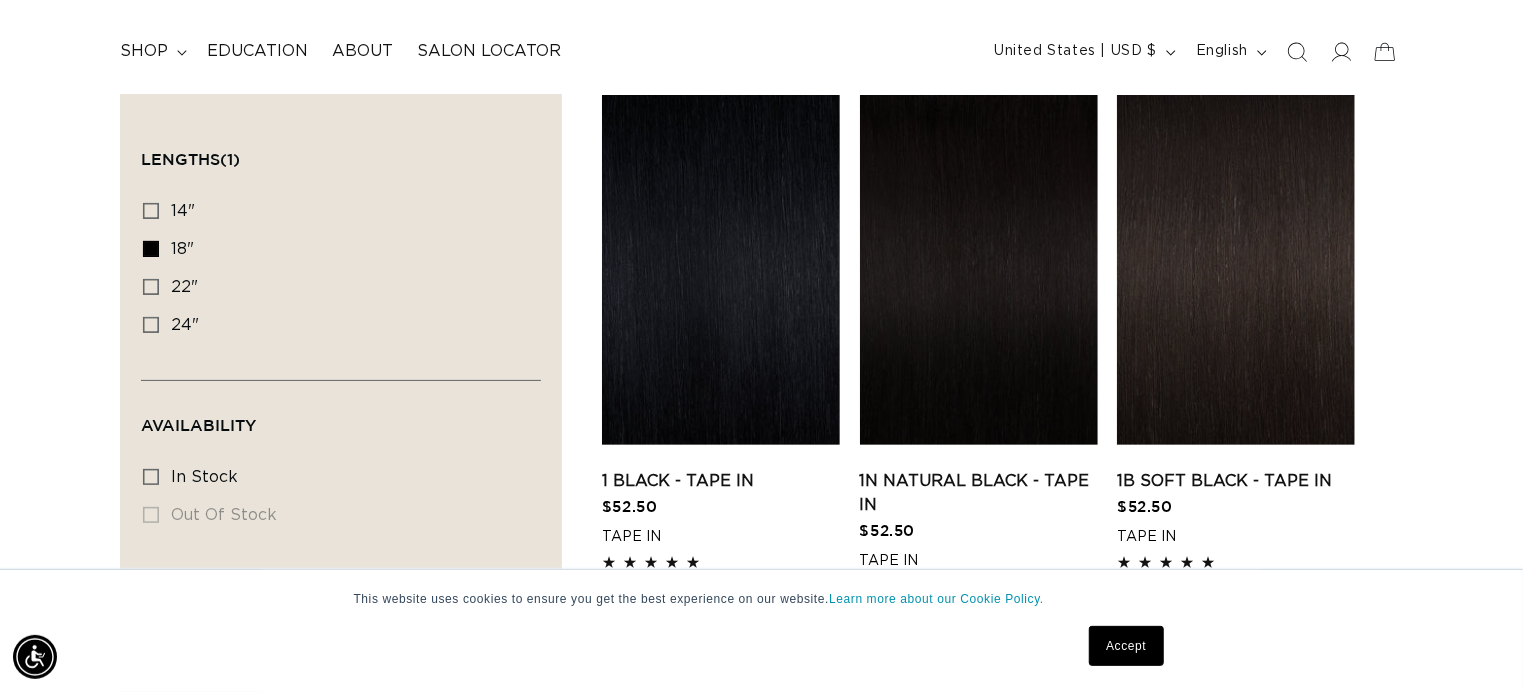click 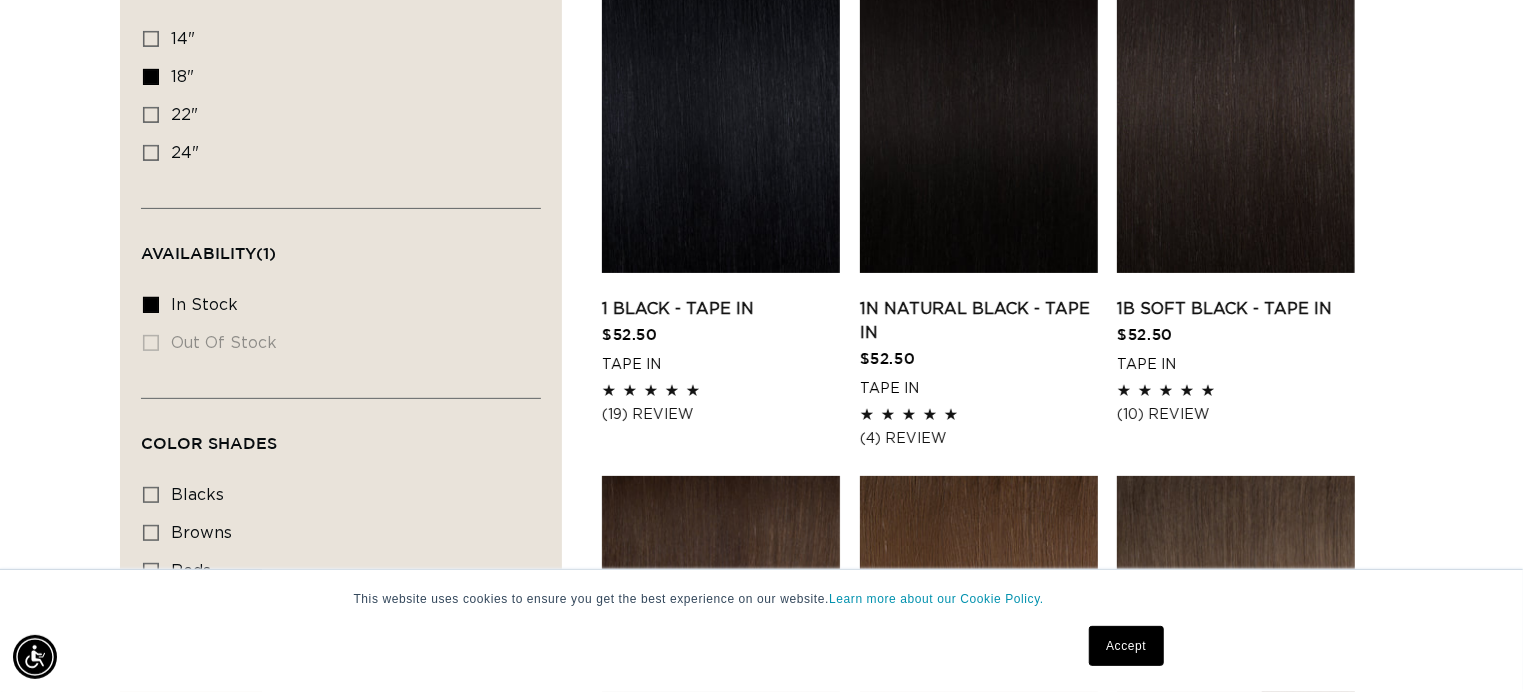 scroll, scrollTop: 333, scrollLeft: 0, axis: vertical 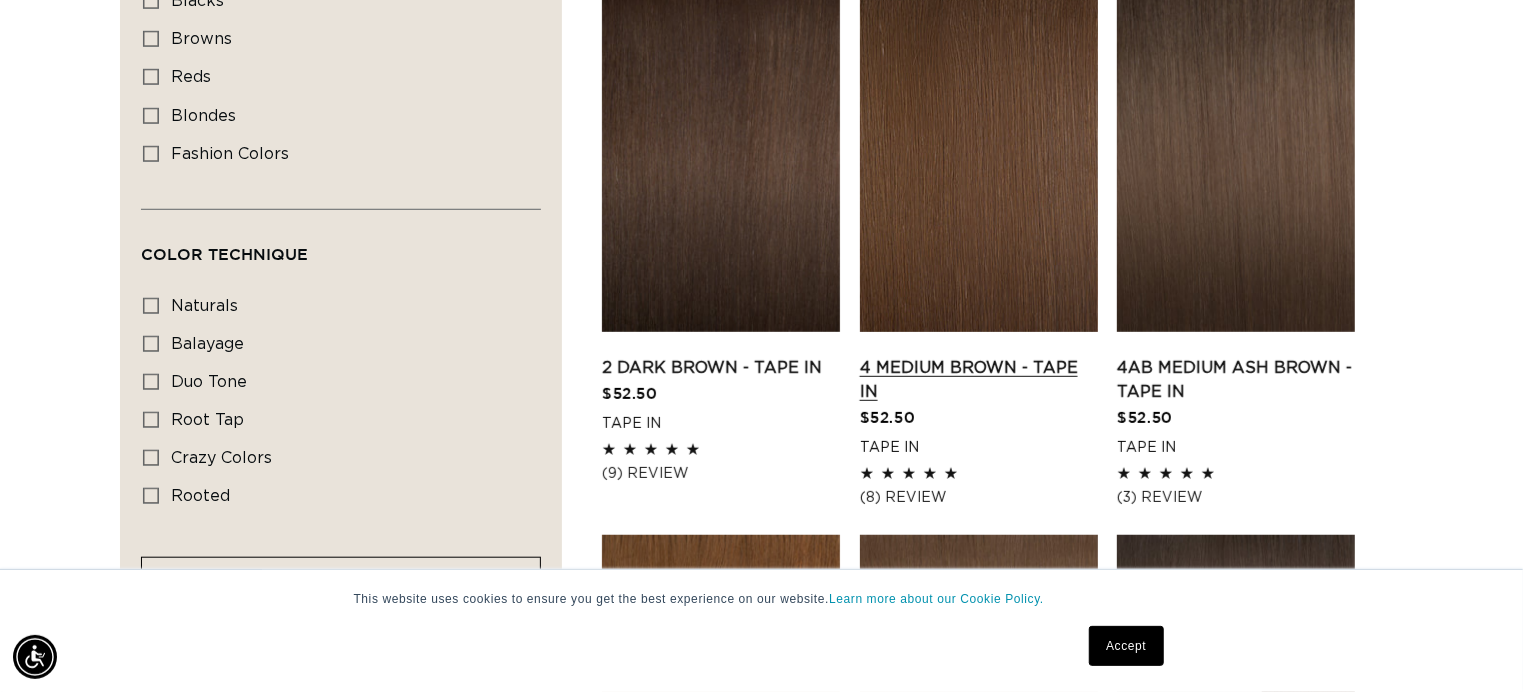 click on "4 Medium Brown - Tape In" at bounding box center (979, 380) 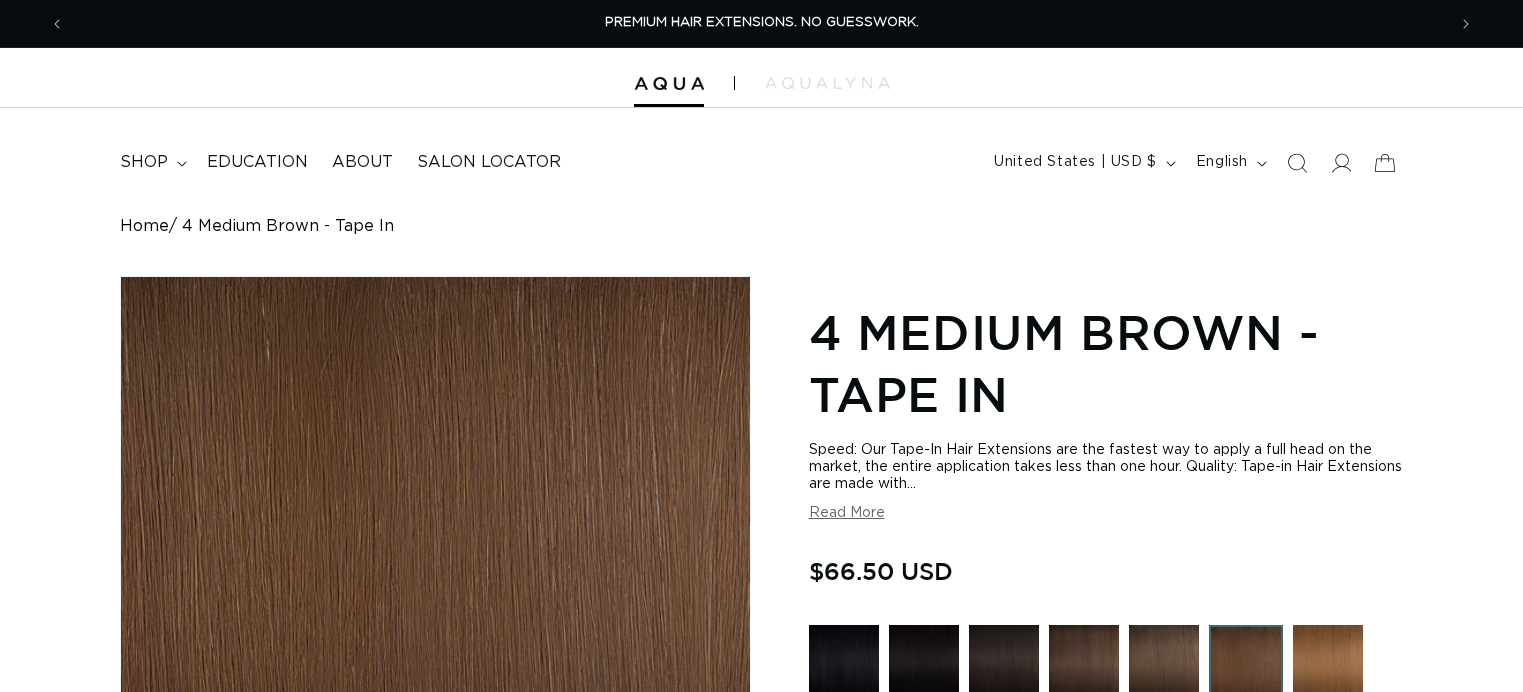 scroll, scrollTop: 333, scrollLeft: 0, axis: vertical 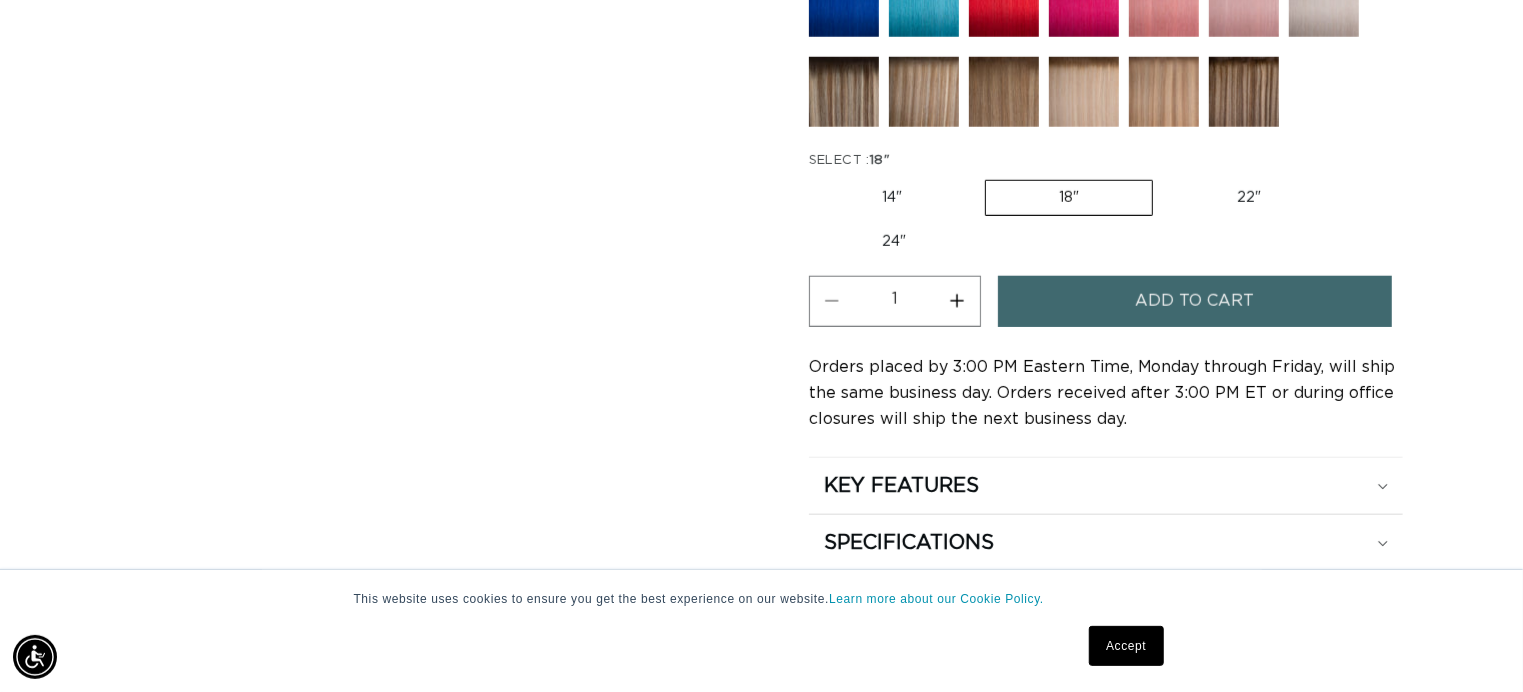 click on "Increase quantity for 4 Medium Brown - Tape In" at bounding box center [957, 301] 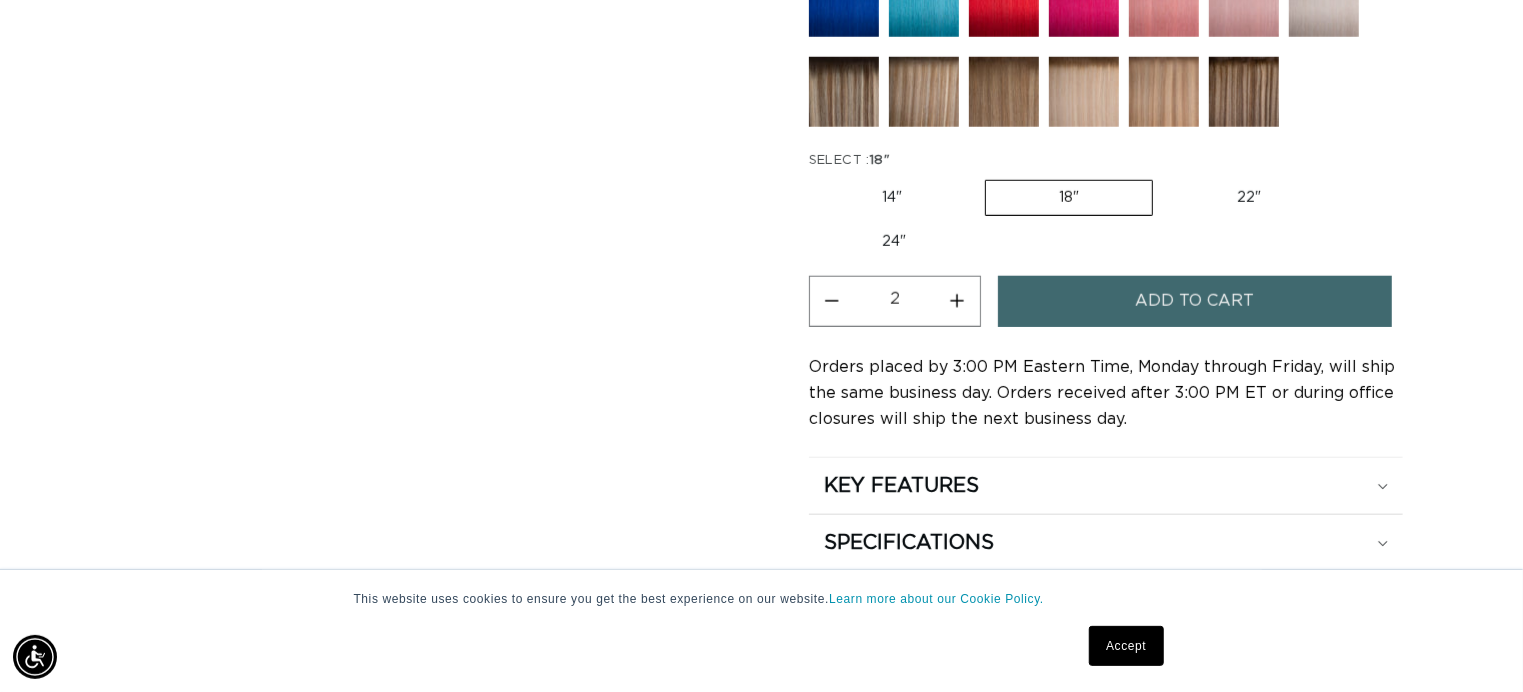 scroll, scrollTop: 0, scrollLeft: 2762, axis: horizontal 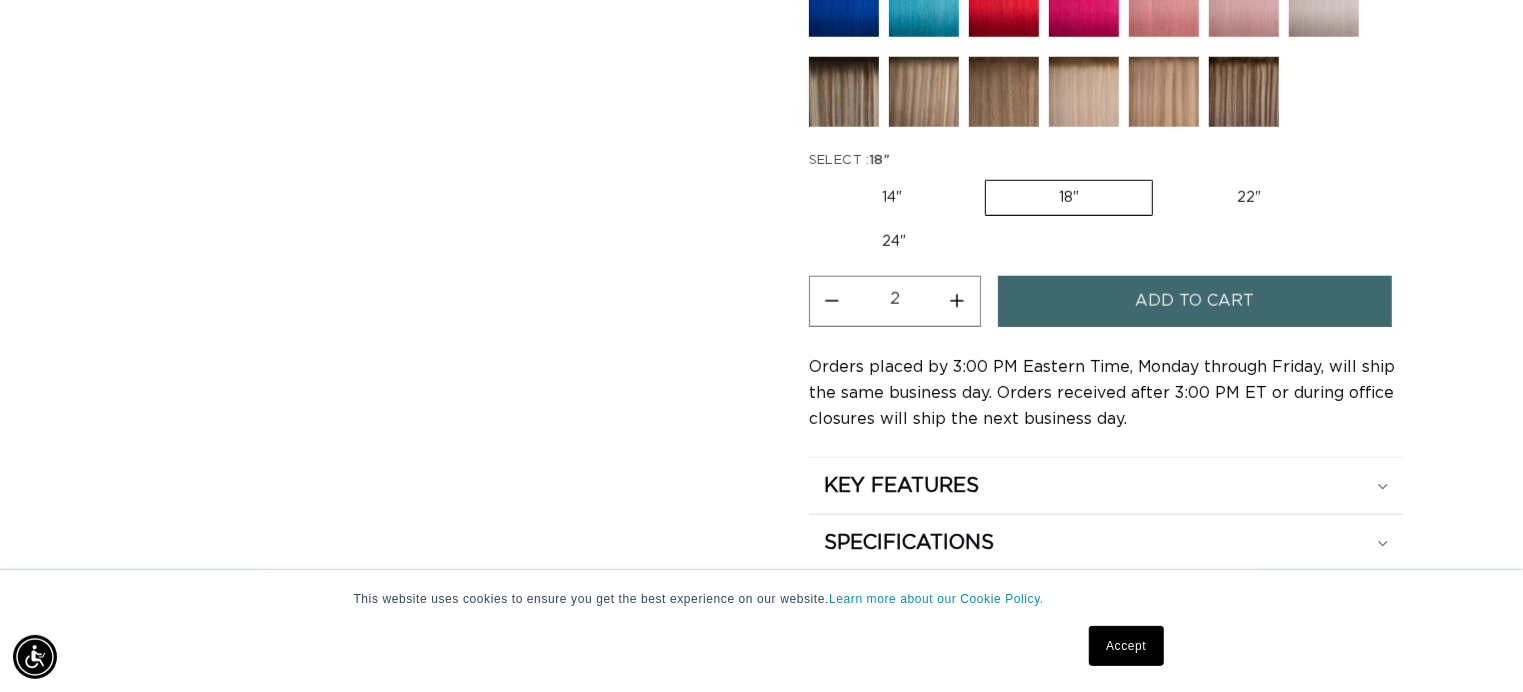 click on "Decrease quantity for 4 Medium Brown - Tape In" at bounding box center [832, 301] 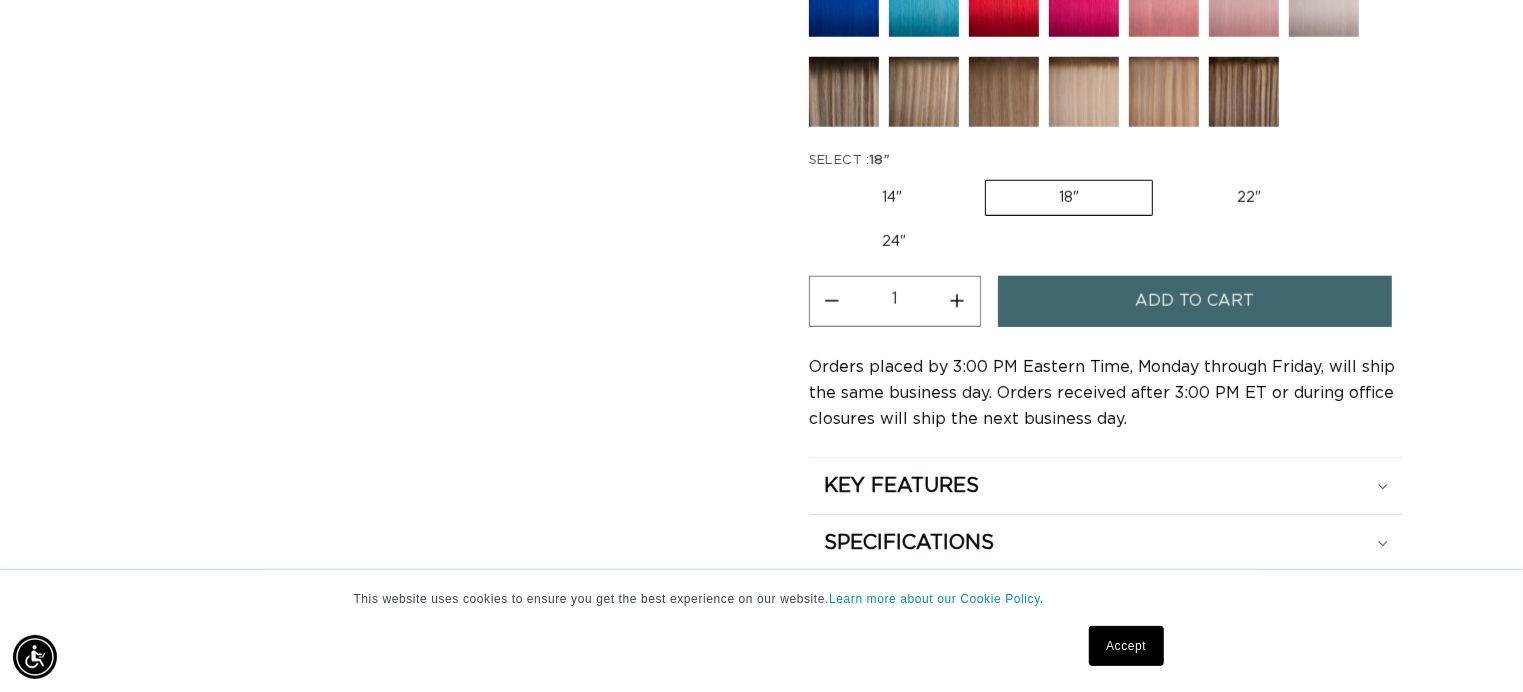 click on "Decrease quantity for 4 Medium Brown - Tape In" at bounding box center (832, 301) 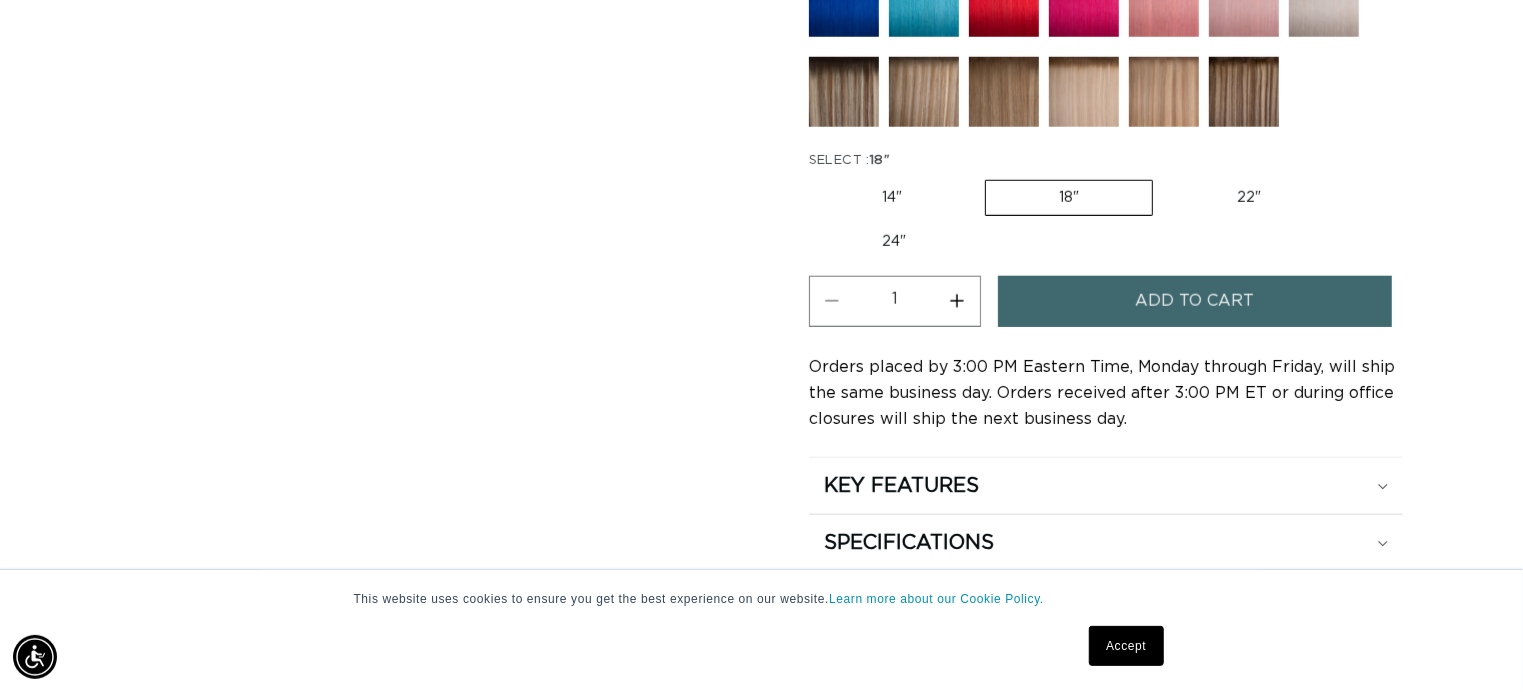 scroll, scrollTop: 0, scrollLeft: 0, axis: both 